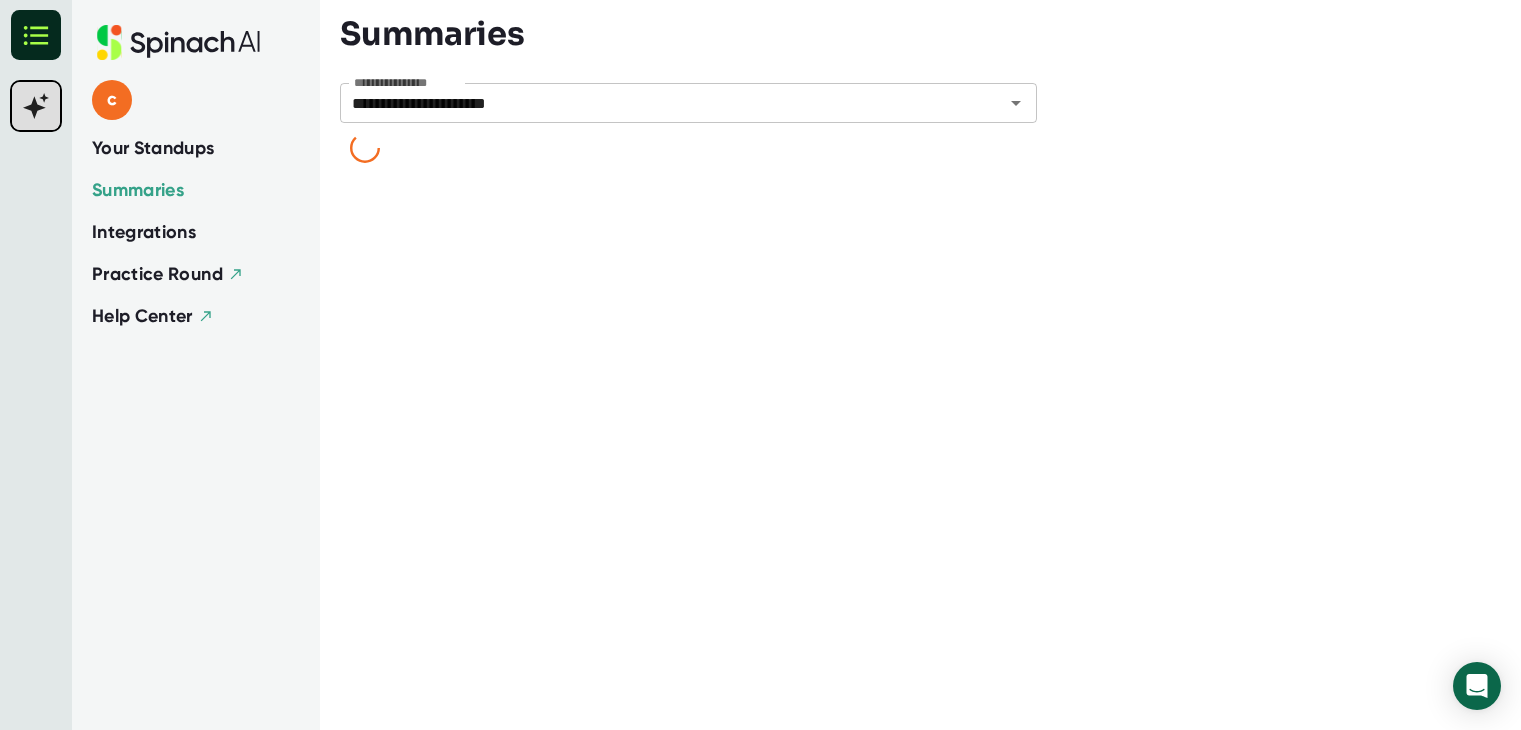 scroll, scrollTop: 0, scrollLeft: 0, axis: both 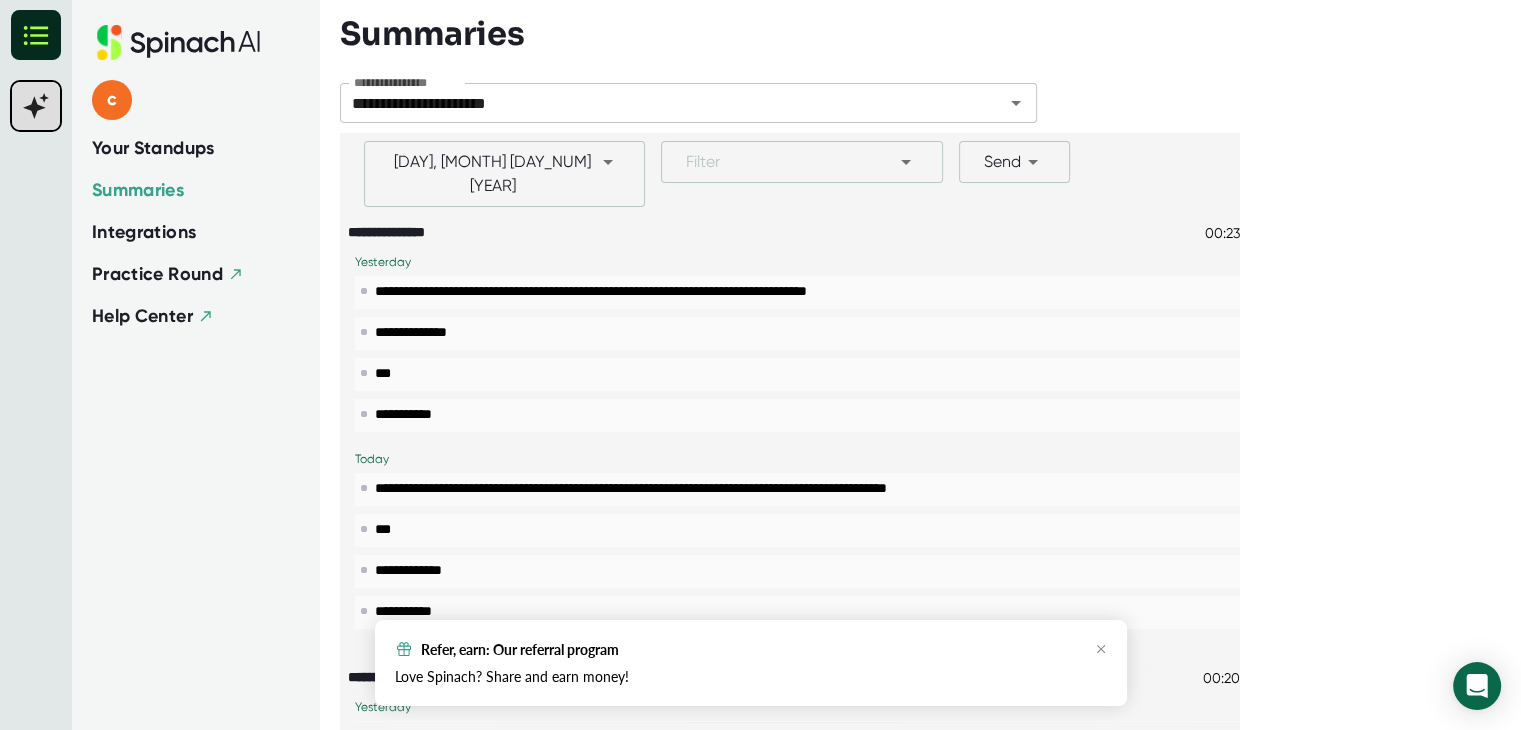 click on "Your Standups" at bounding box center [153, 148] 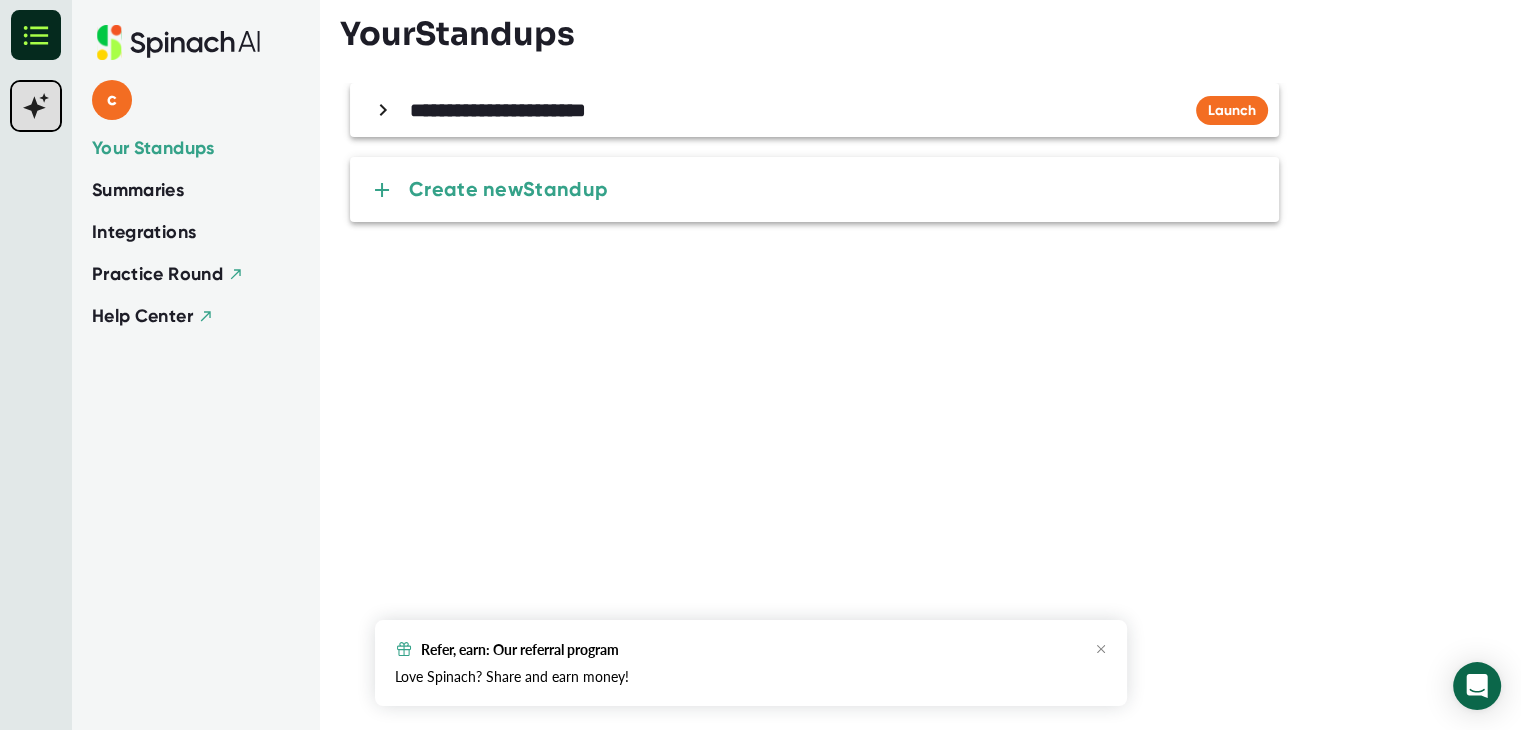 click on "**********" at bounding box center [814, 110] 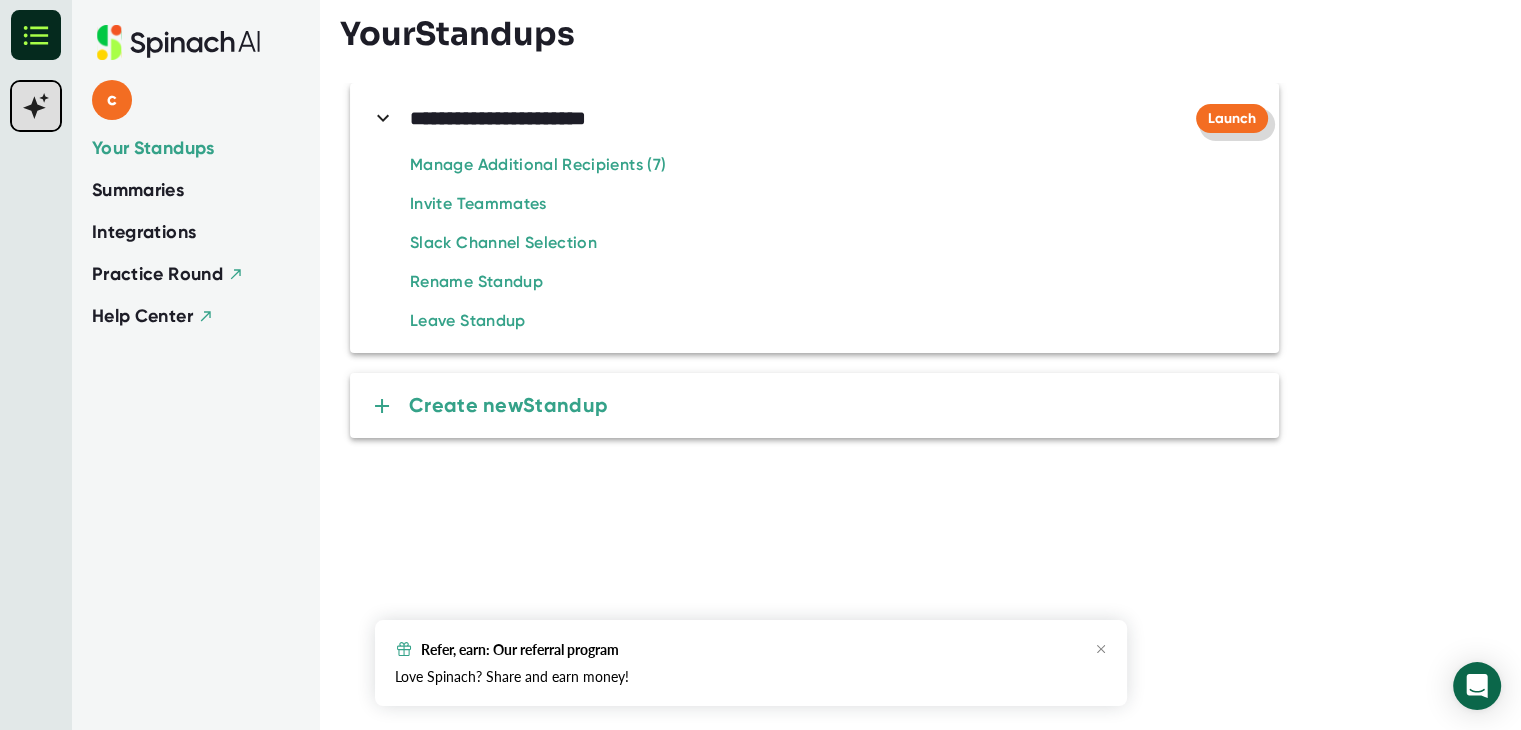 click on "Launch" at bounding box center [1232, 118] 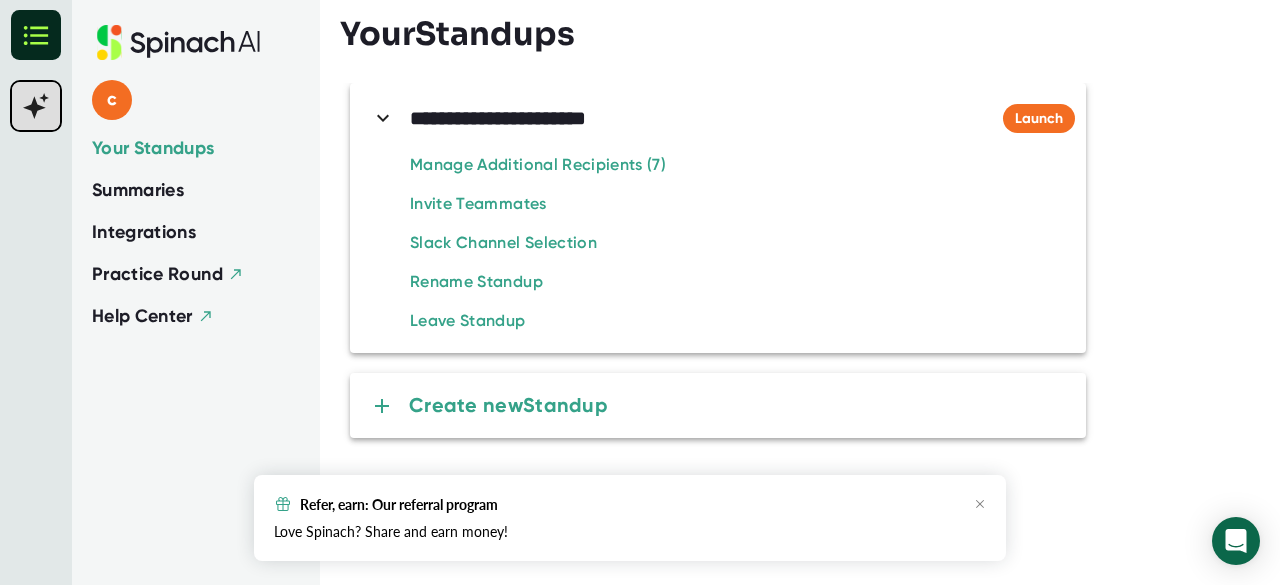 click on "**********" at bounding box center [735, 118] 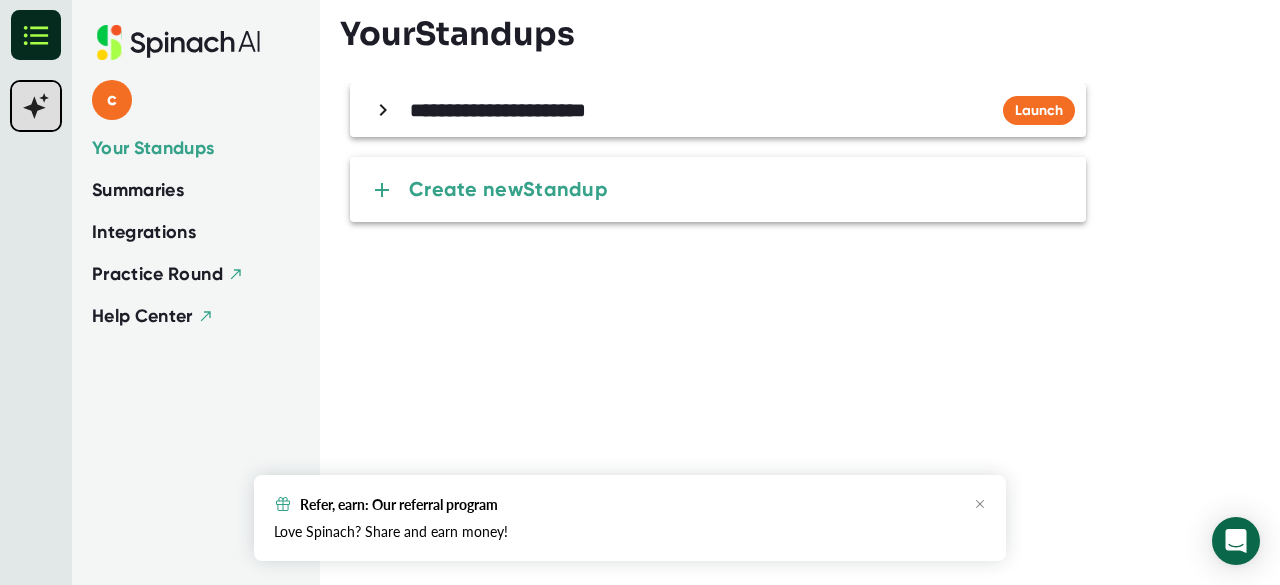 click on "**********" at bounding box center (735, 110) 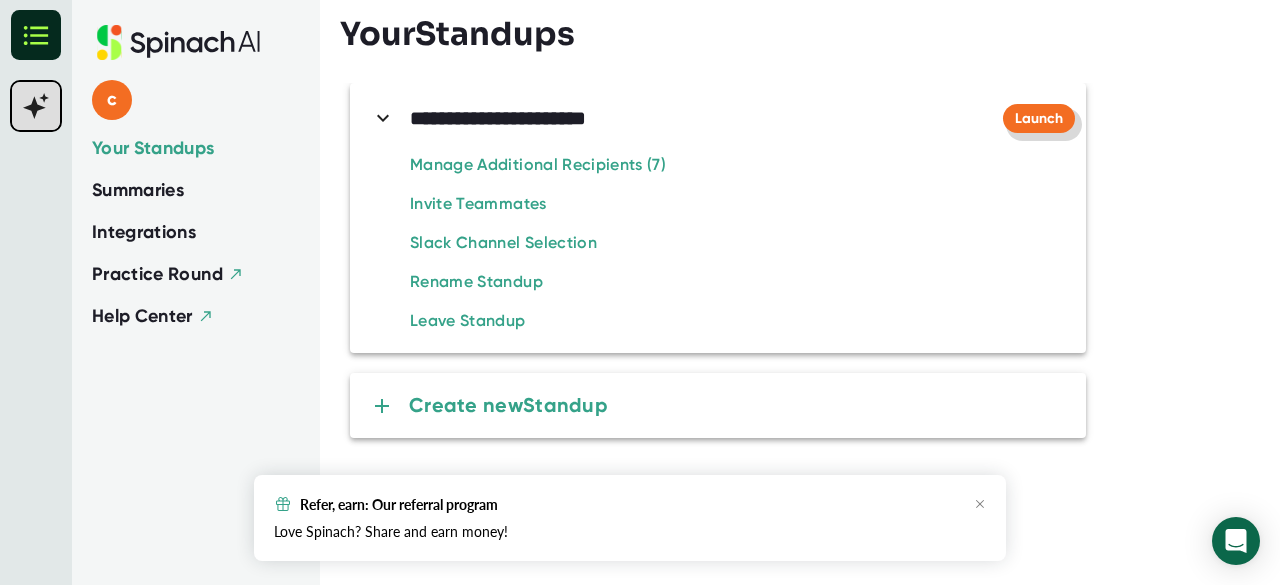 click on "Launch" at bounding box center [1039, 118] 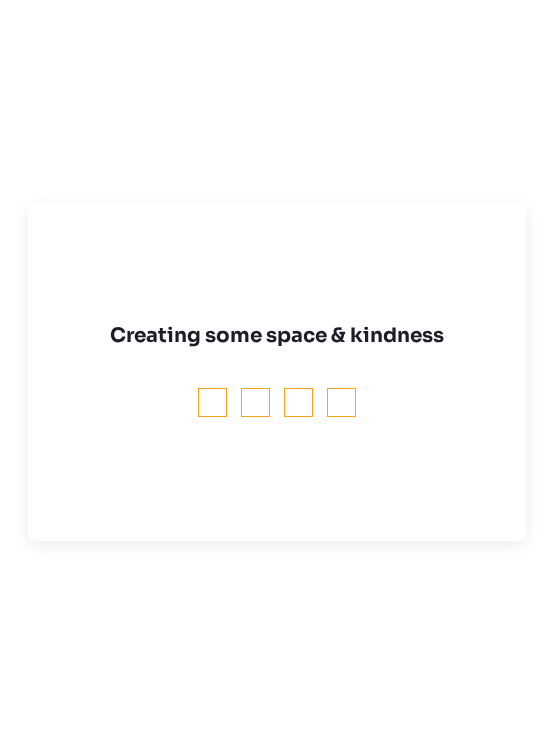scroll, scrollTop: 0, scrollLeft: 0, axis: both 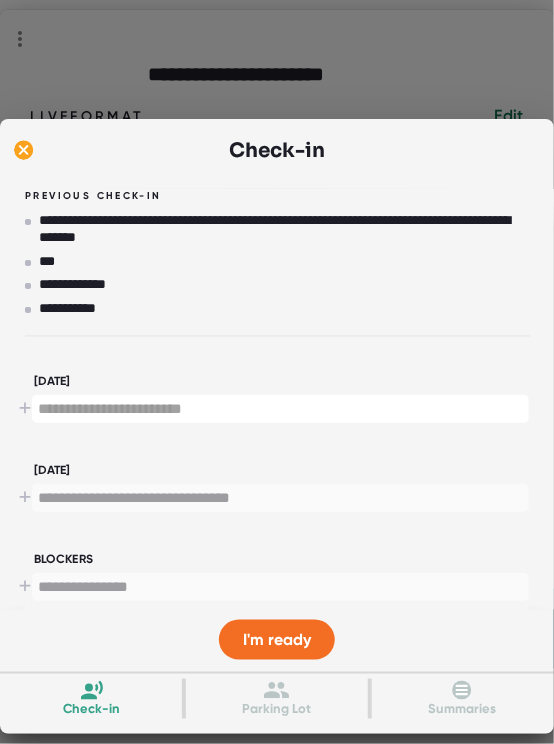 click at bounding box center (280, 409) 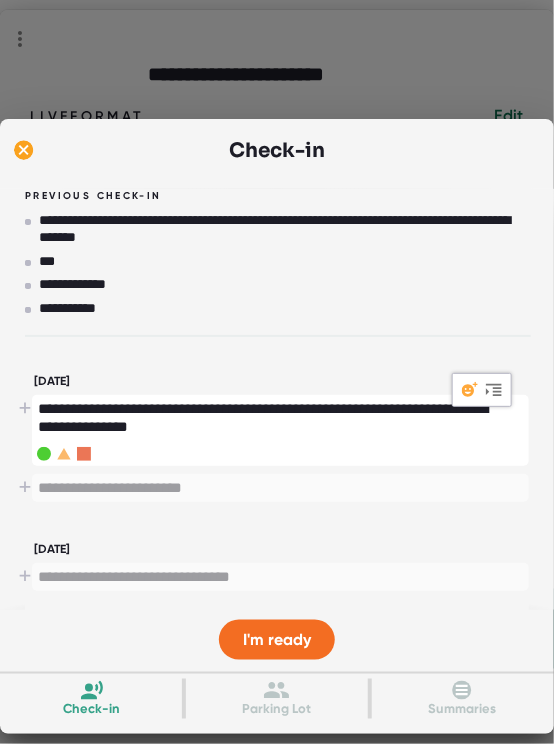 type on "[DATE]" 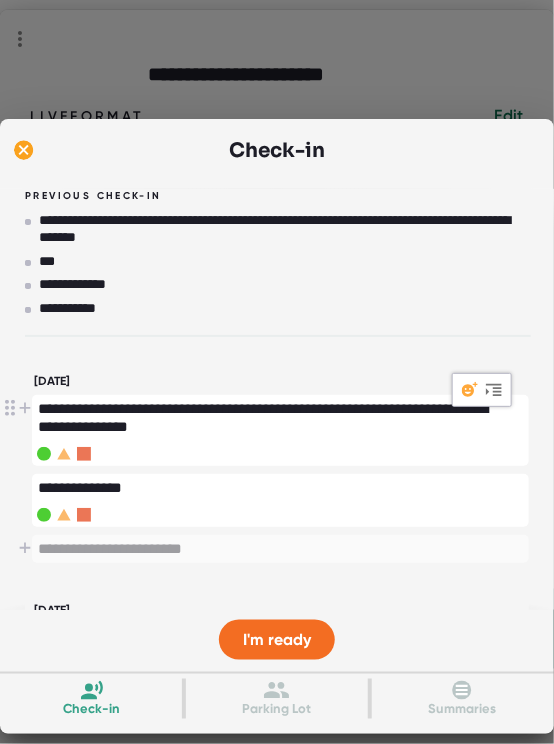 type on "[DATE]" 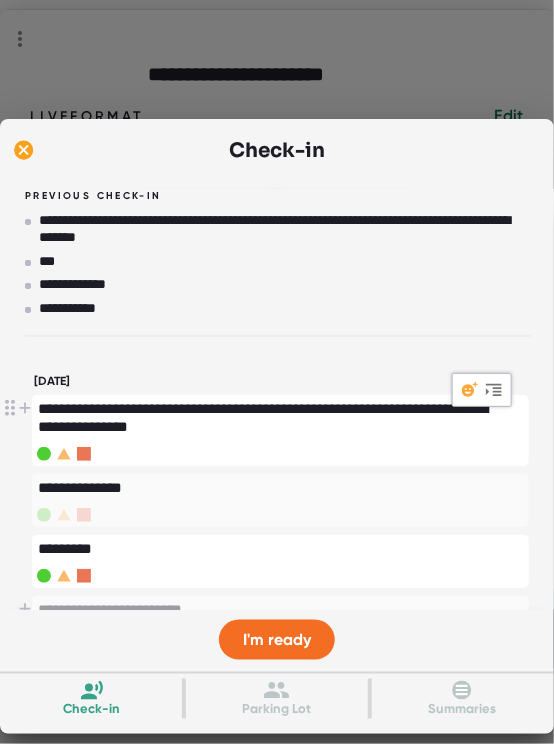 type on "[DATE]" 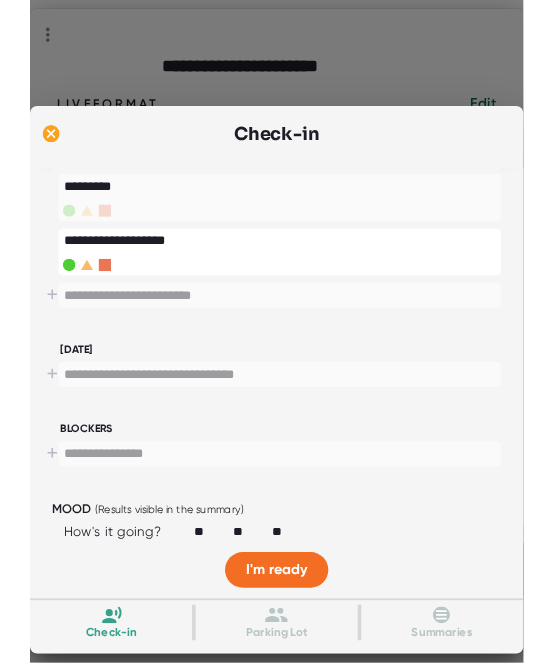 scroll, scrollTop: 356, scrollLeft: 0, axis: vertical 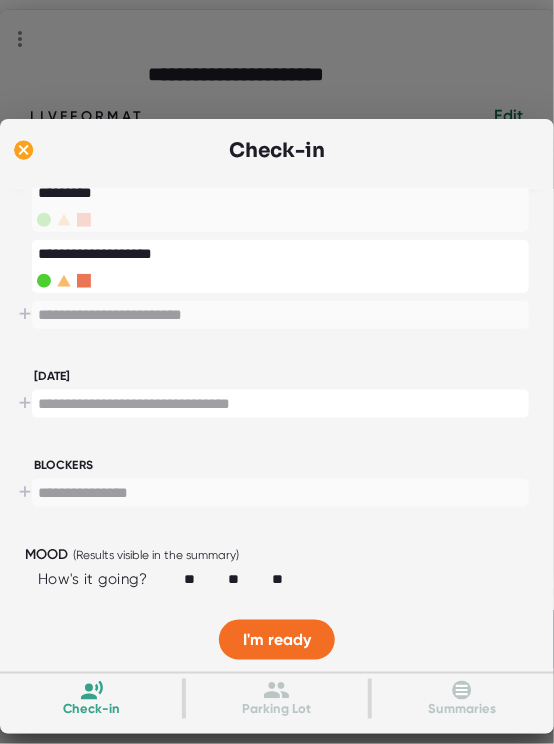 type on "[DATE]" 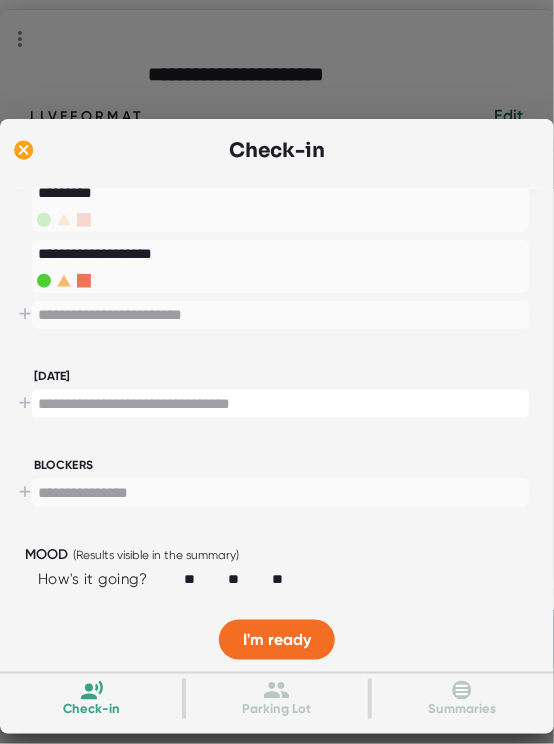 click on "*" at bounding box center (280, 404) 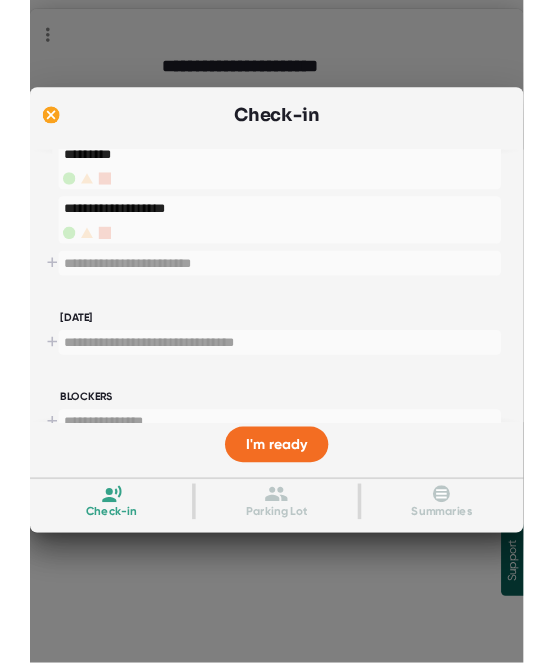scroll, scrollTop: 356, scrollLeft: 0, axis: vertical 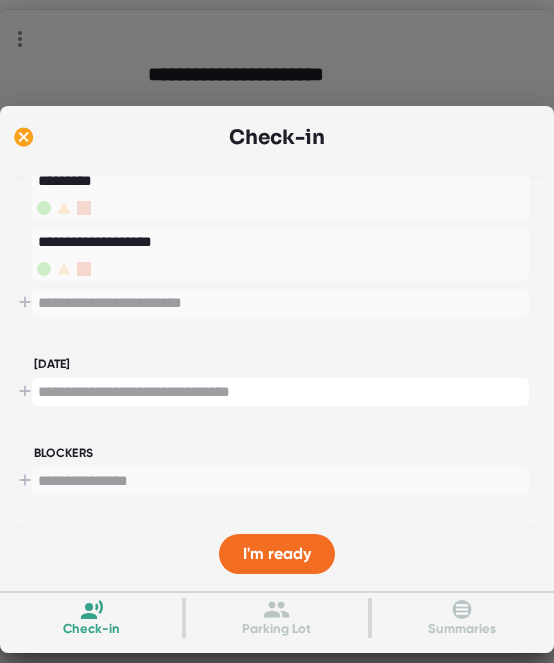 click on "[DATE]   *" at bounding box center [277, 399] 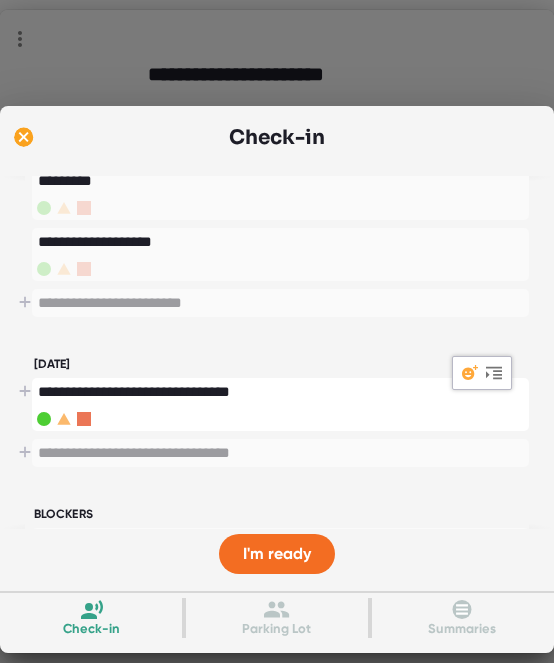 type on "[DATE]" 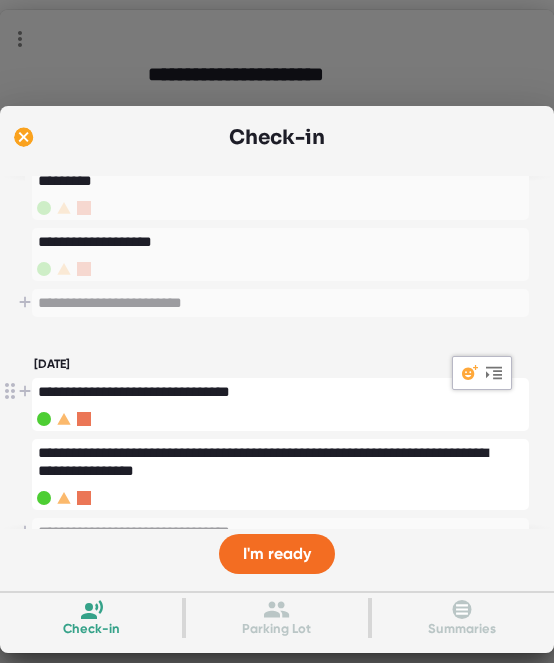 type on "[DATE]" 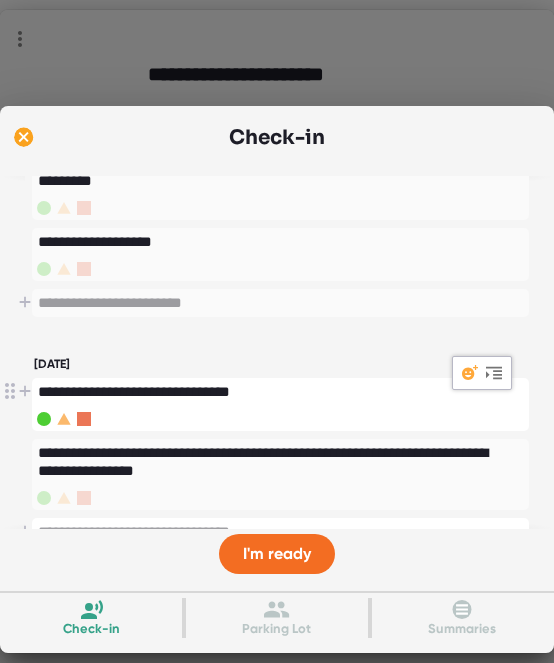 scroll, scrollTop: 367, scrollLeft: 0, axis: vertical 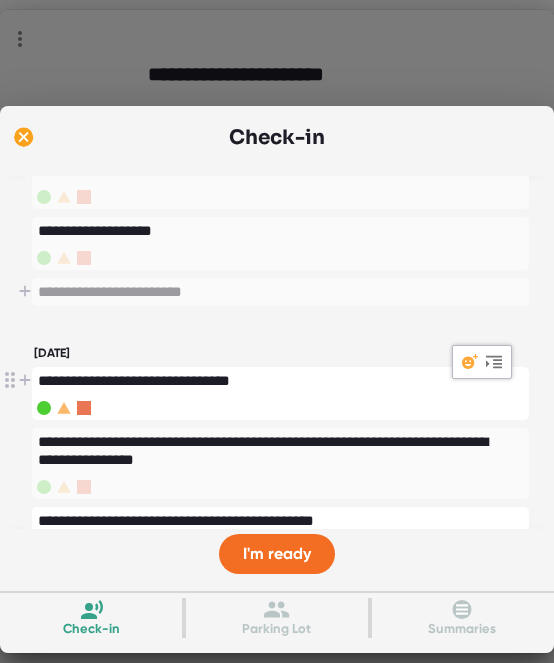 type on "[DATE]" 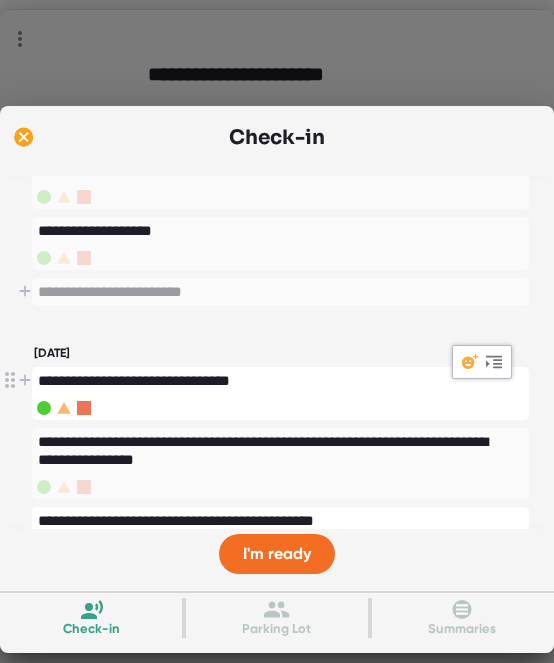 scroll, scrollTop: 561, scrollLeft: 0, axis: vertical 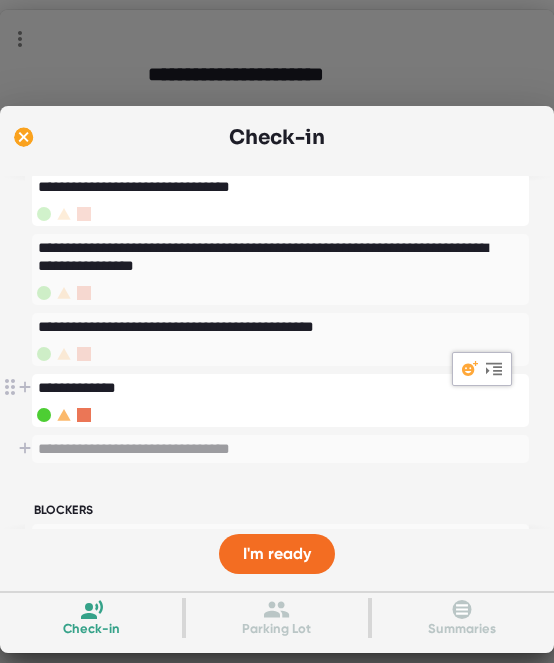 type on "[DATE]" 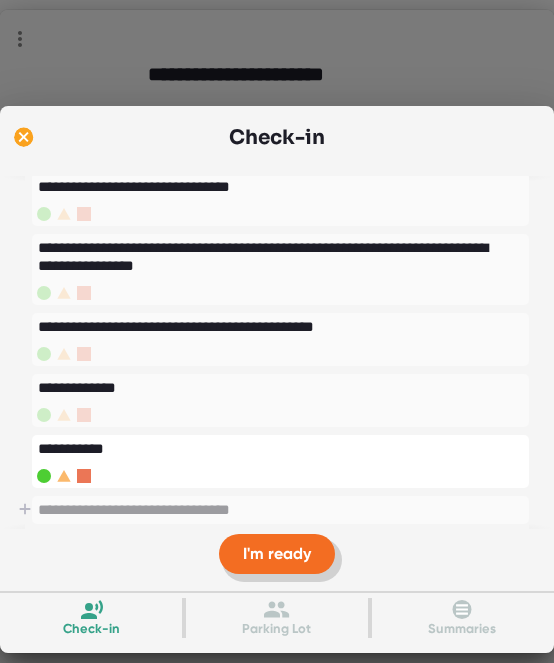 type on "[DATE]" 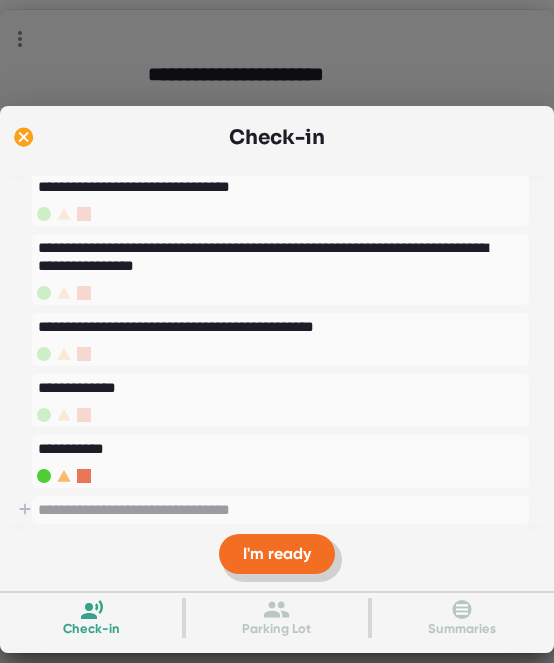 click on "I'm ready" at bounding box center [277, 554] 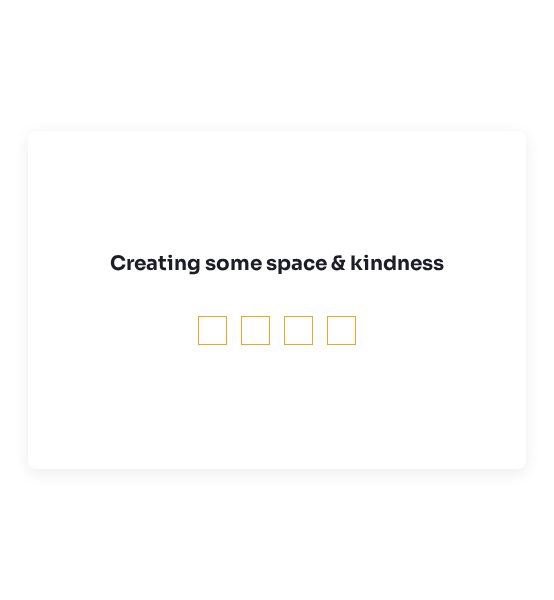 scroll, scrollTop: 0, scrollLeft: 0, axis: both 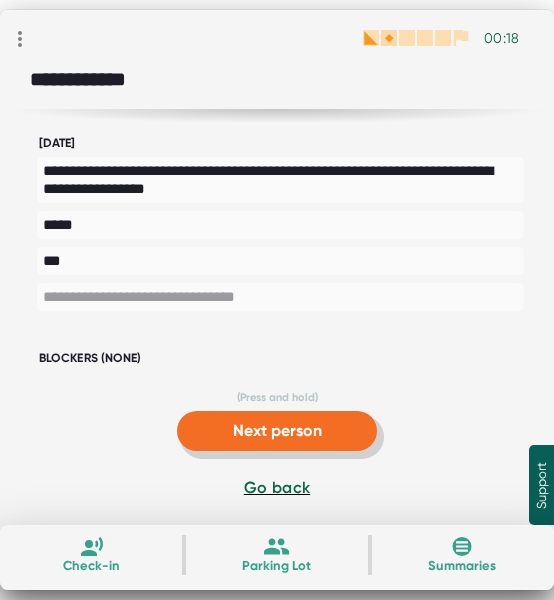 click on "Next person" at bounding box center (277, 431) 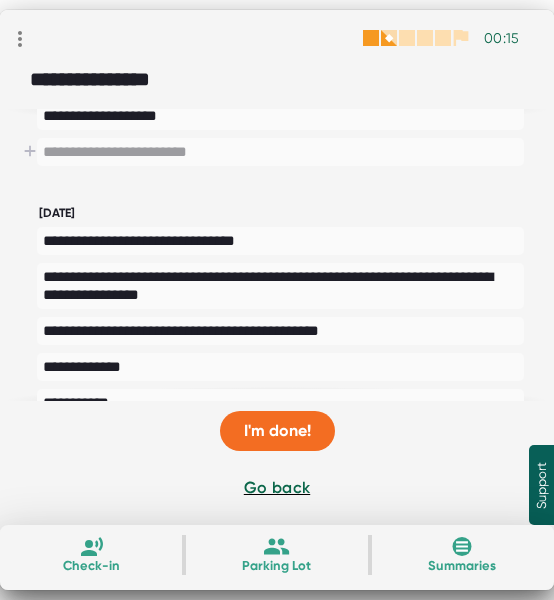 scroll, scrollTop: 200, scrollLeft: 0, axis: vertical 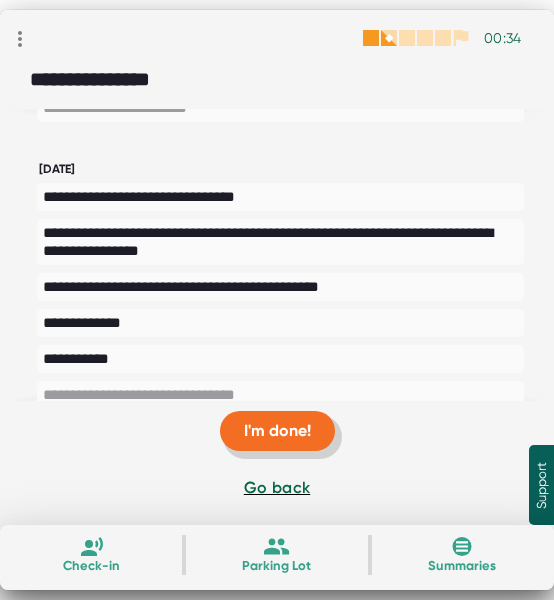 click on "I'm done!" at bounding box center (277, 431) 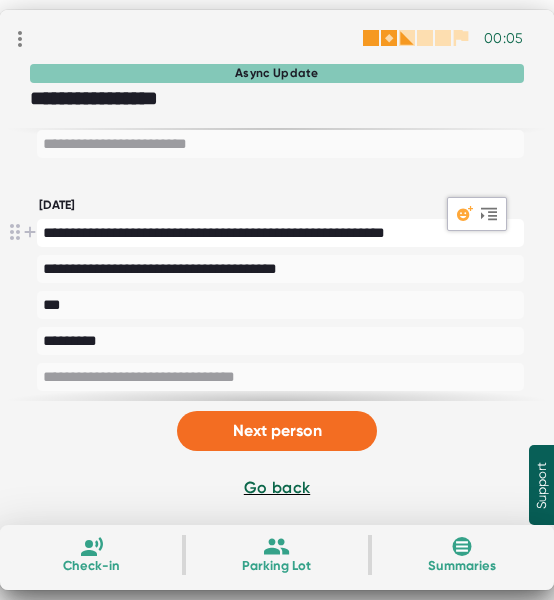 scroll, scrollTop: 100, scrollLeft: 0, axis: vertical 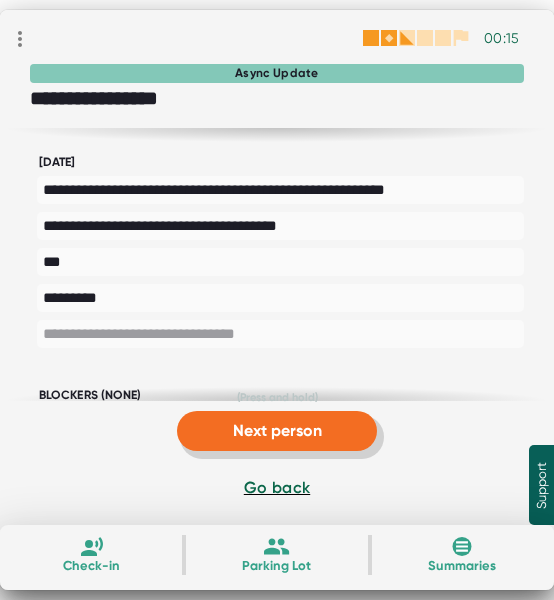 click on "Next person" at bounding box center [277, 431] 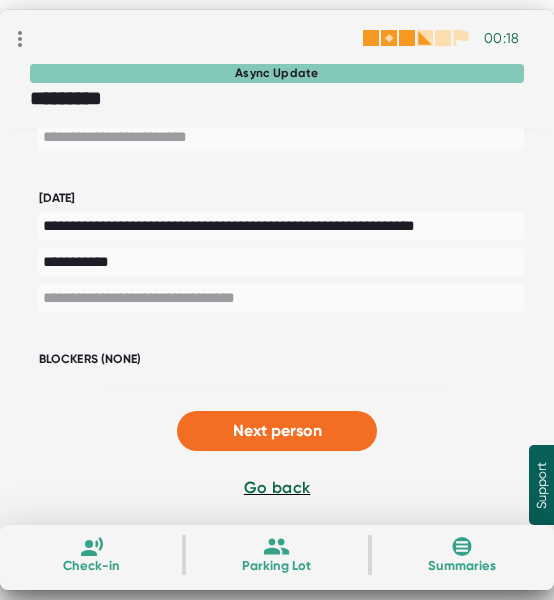 scroll, scrollTop: 102, scrollLeft: 0, axis: vertical 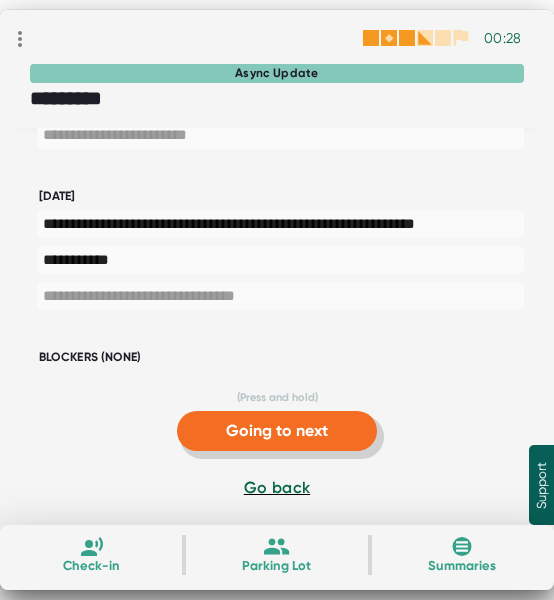 click on "Going to next" at bounding box center (277, 431) 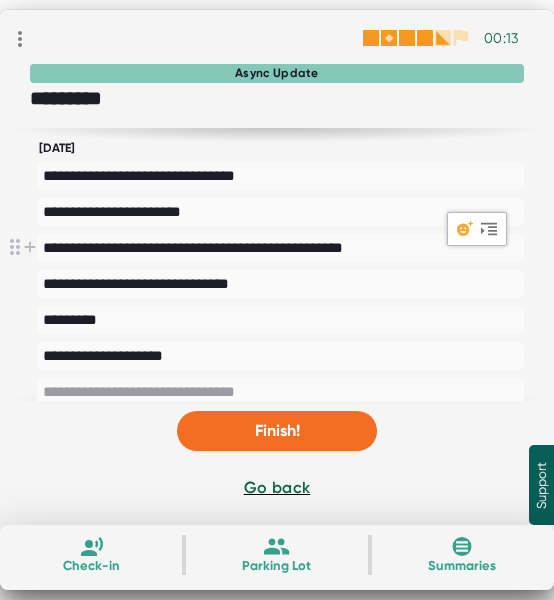 scroll, scrollTop: 300, scrollLeft: 0, axis: vertical 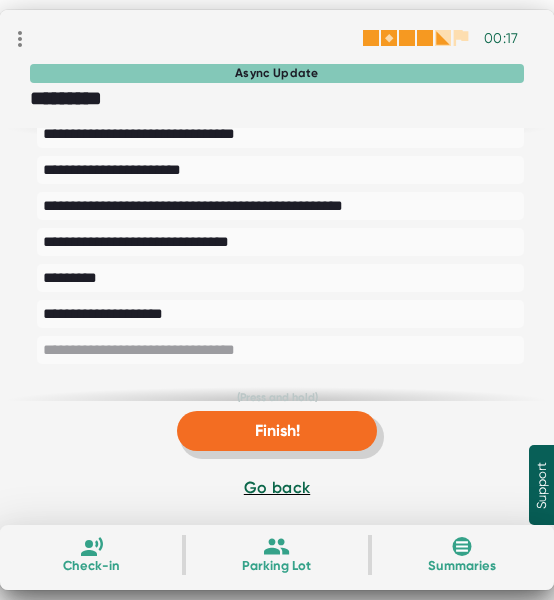 click on "Finish!" at bounding box center (277, 430) 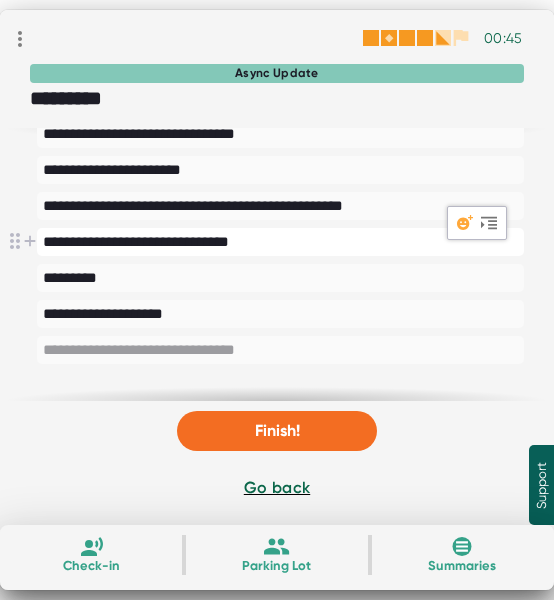 scroll, scrollTop: 354, scrollLeft: 0, axis: vertical 